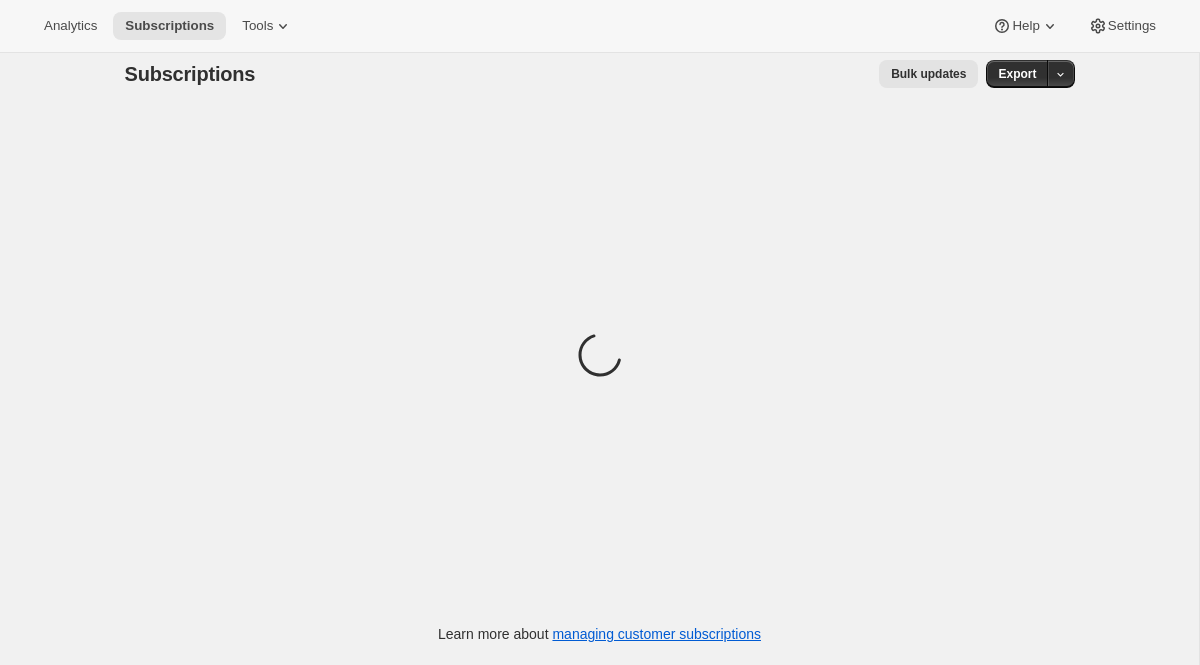 scroll, scrollTop: 2, scrollLeft: 0, axis: vertical 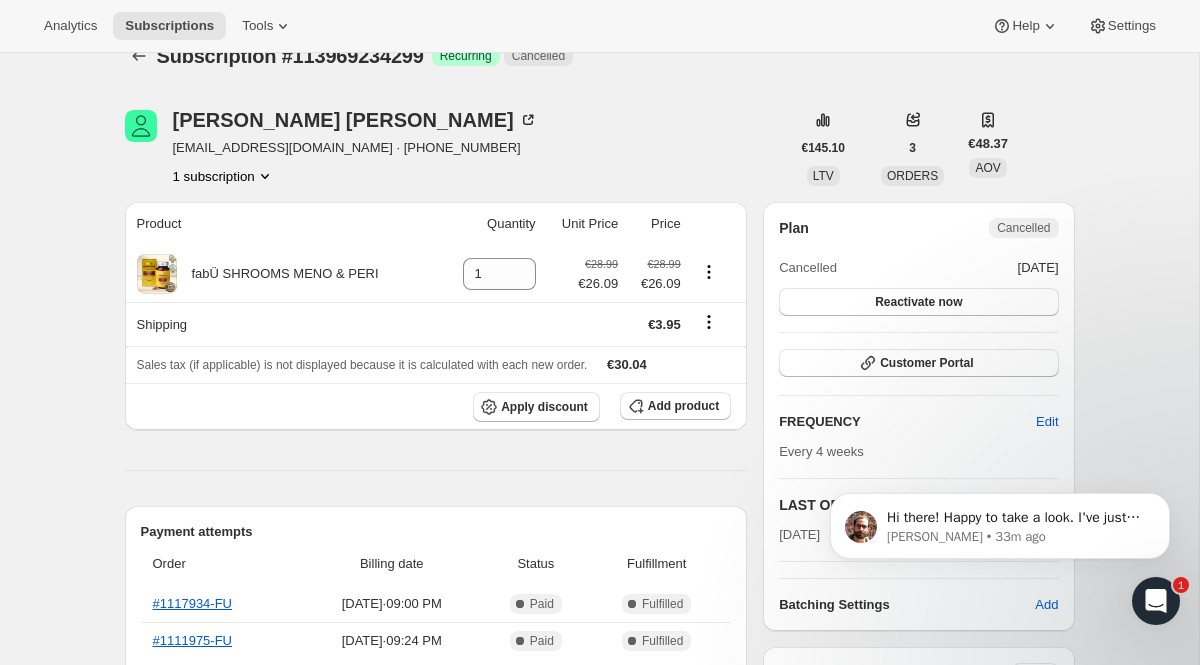 click on "Analytics Subscriptions Tools Help Settings" at bounding box center [600, 26] 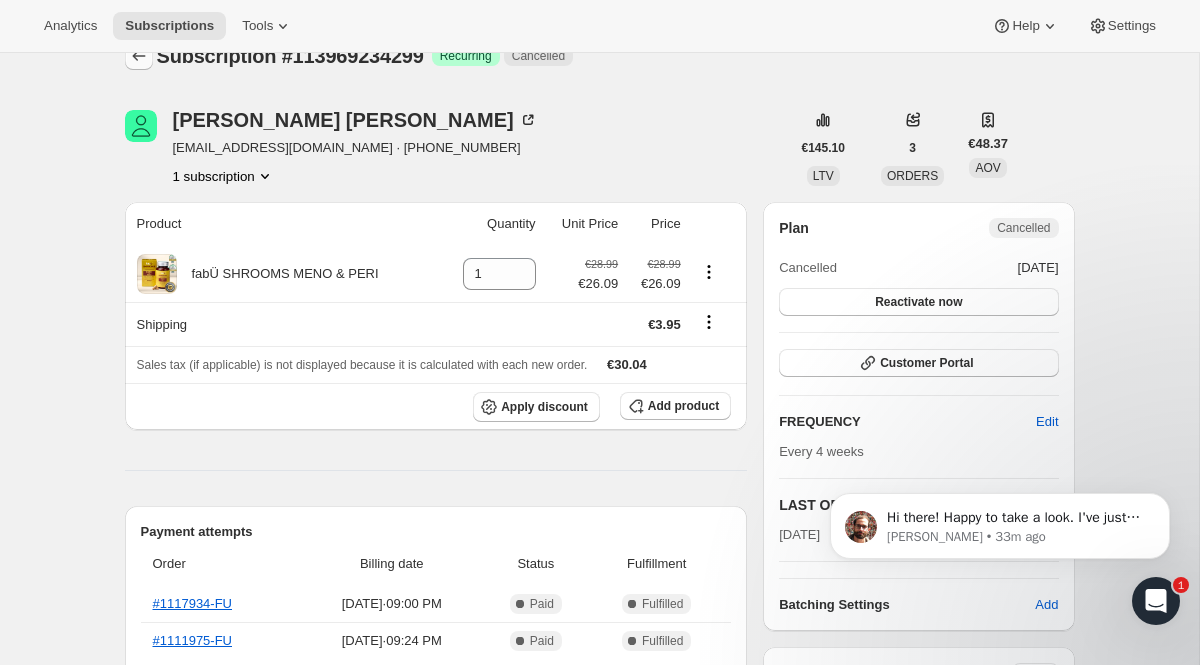 click 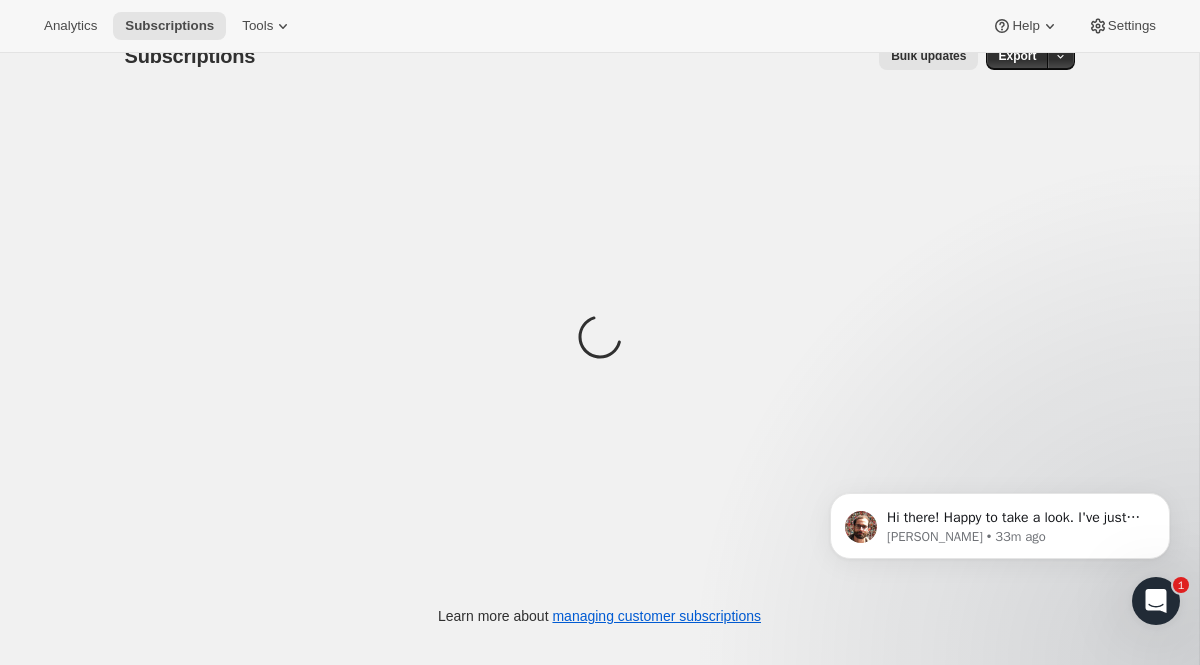 scroll, scrollTop: 0, scrollLeft: 0, axis: both 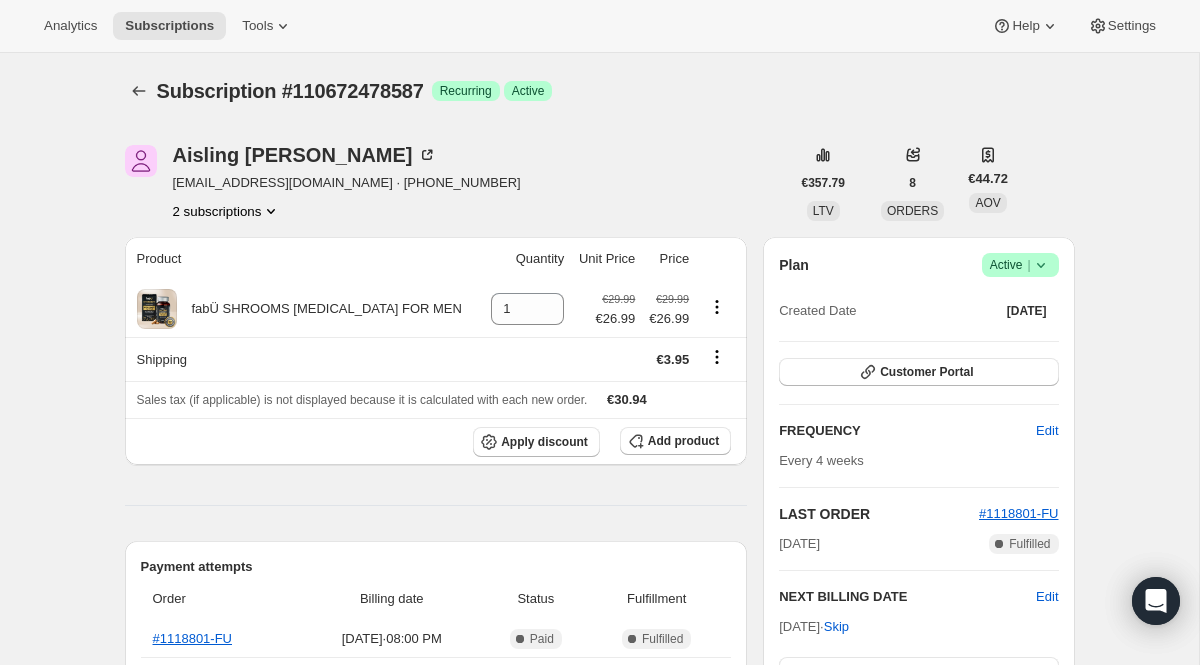 click on "Active |" at bounding box center (1020, 265) 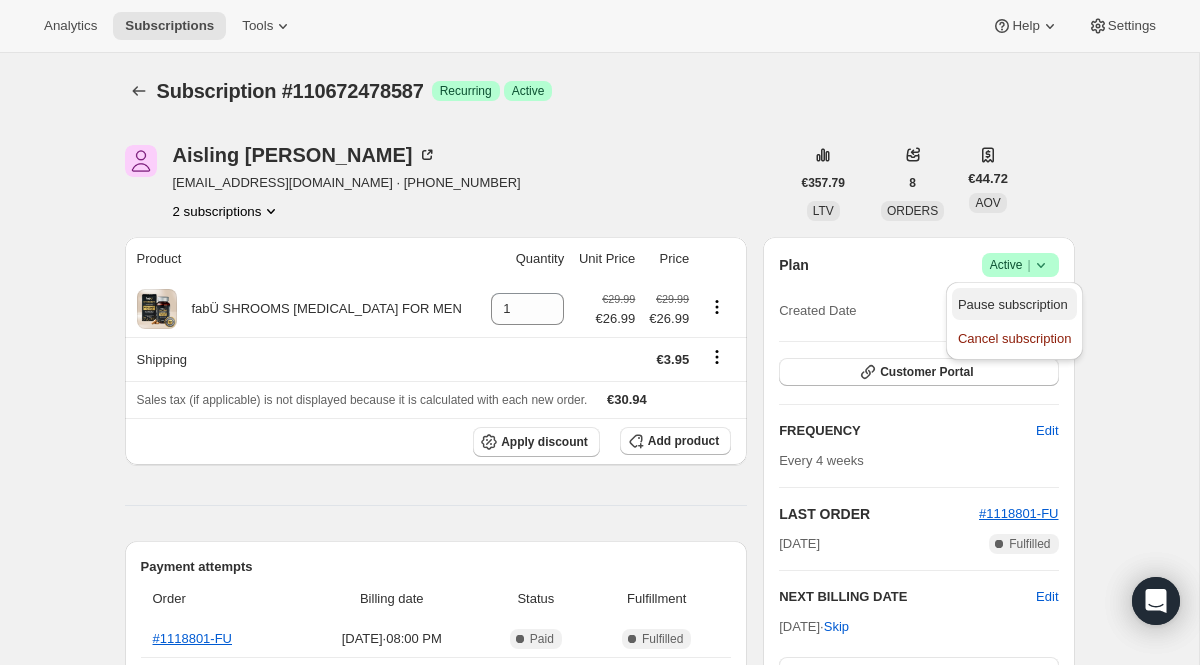 click on "Pause subscription" at bounding box center (1013, 304) 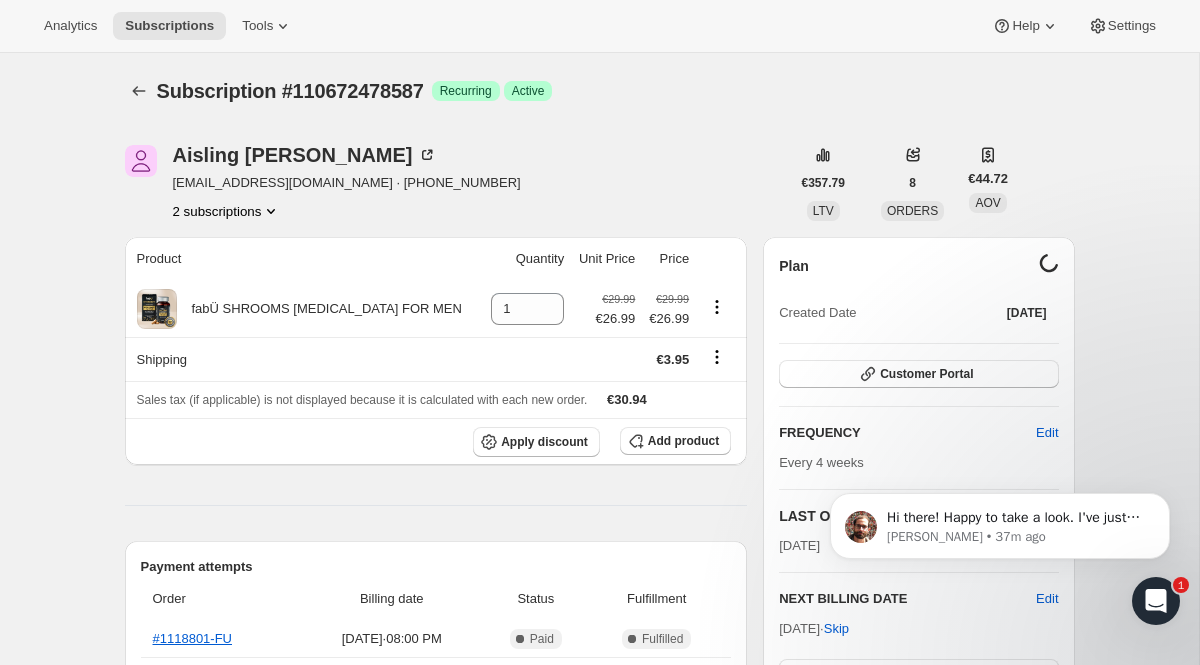 scroll, scrollTop: 0, scrollLeft: 0, axis: both 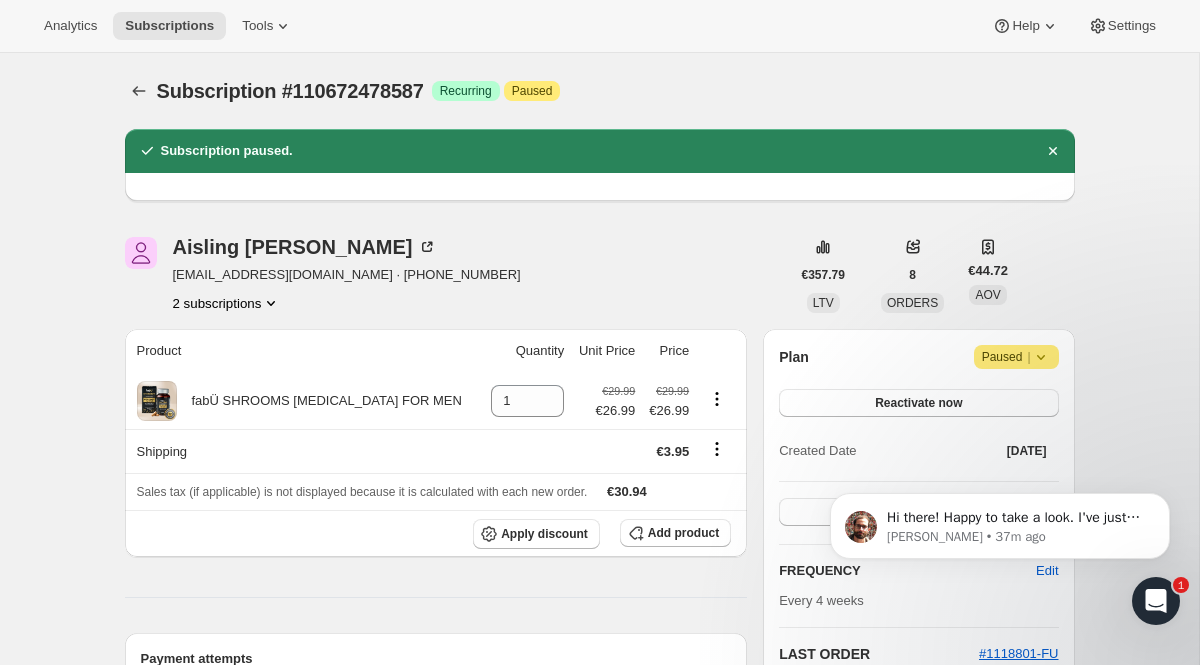click 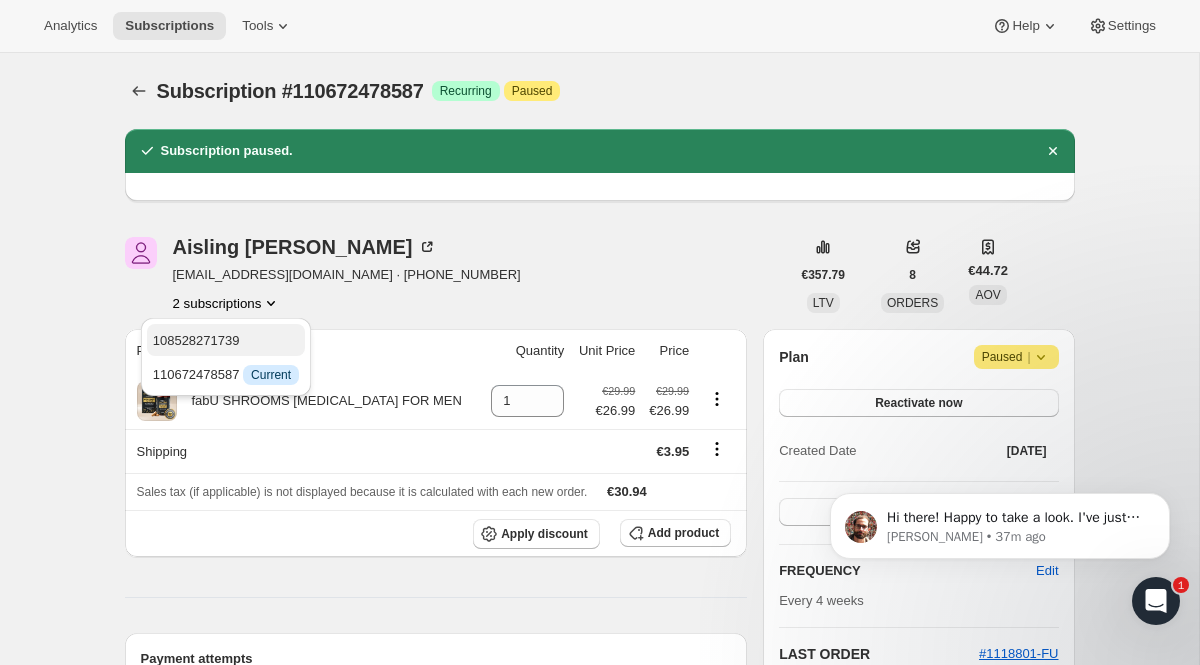 click on "108528271739" at bounding box center (226, 341) 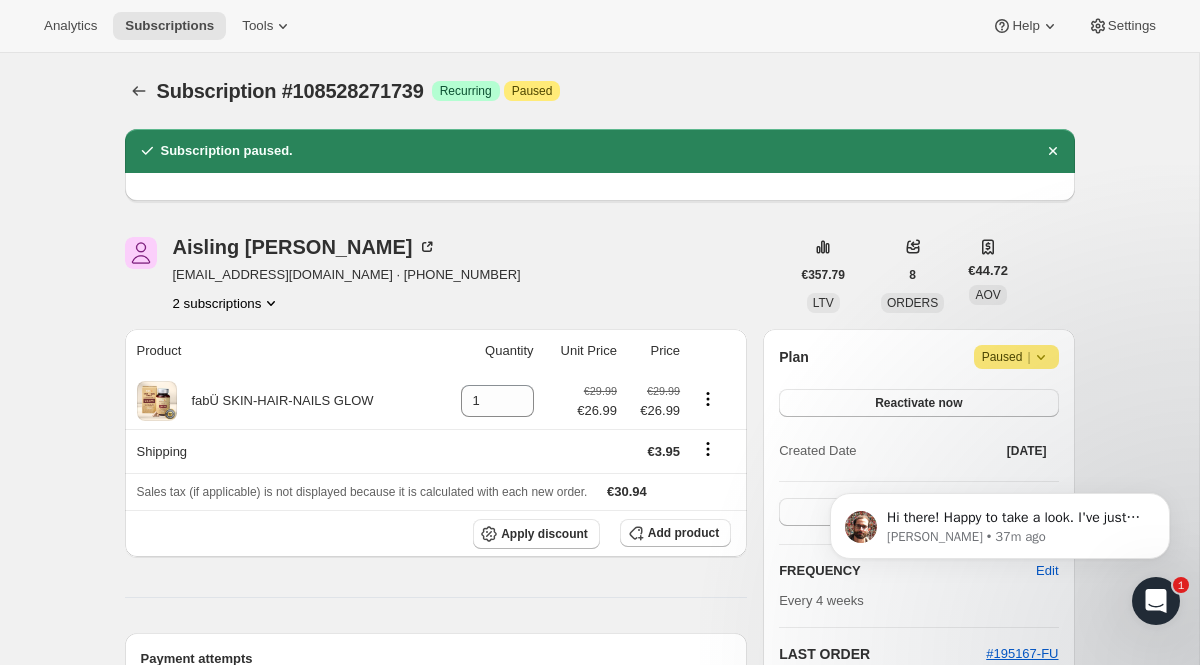 click 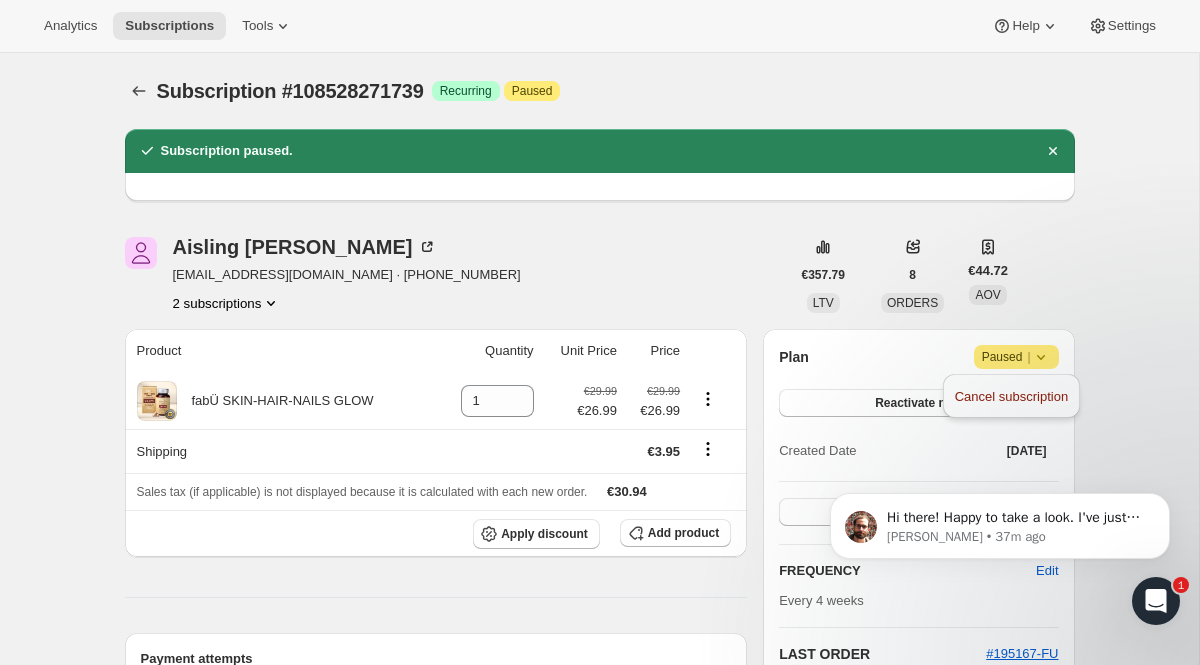 click on "Plan Attention Paused | Reactivate now Created Date Feb 12, 2025 Customer Portal FREQUENCY Edit Every 4 weeks LAST ORDER #195167-FU Mar 12, 2025  Complete Fulfilled Batching Settings Add" at bounding box center (918, 554) 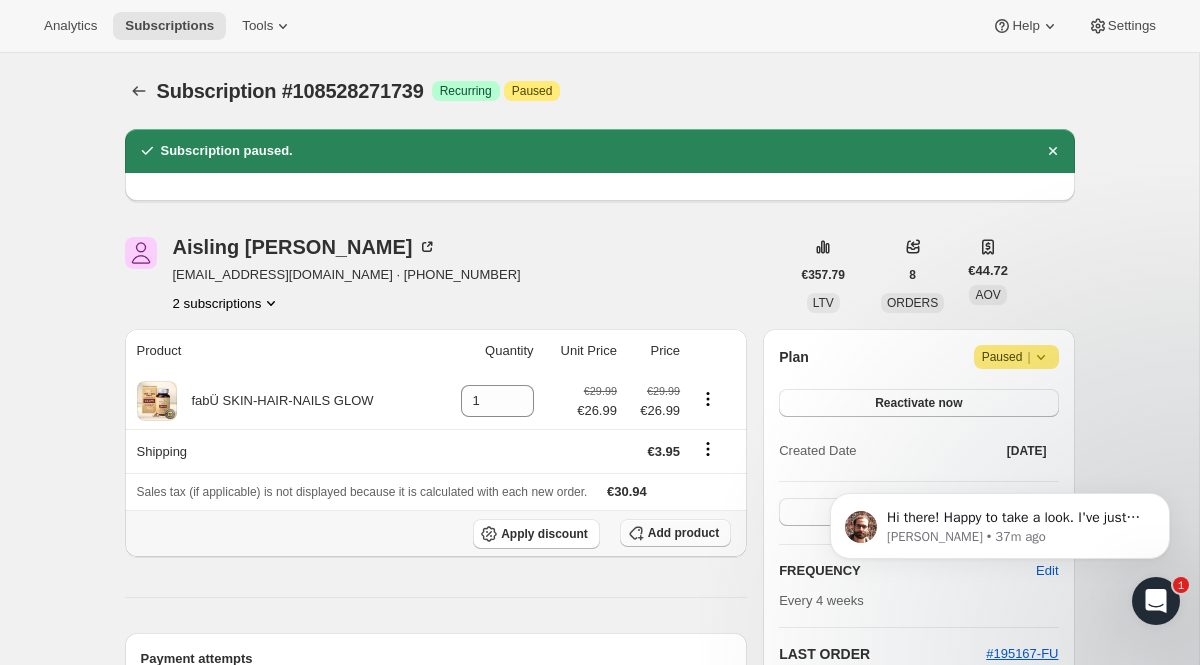 click on "Add product" at bounding box center (683, 533) 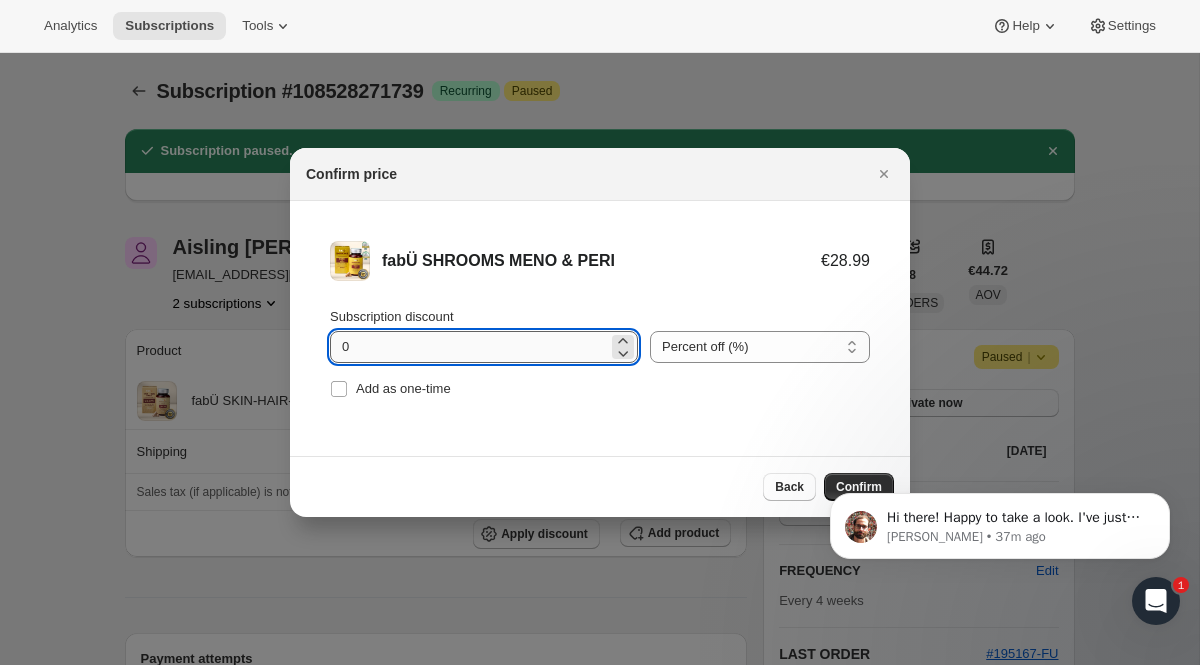 click on "0" at bounding box center (469, 347) 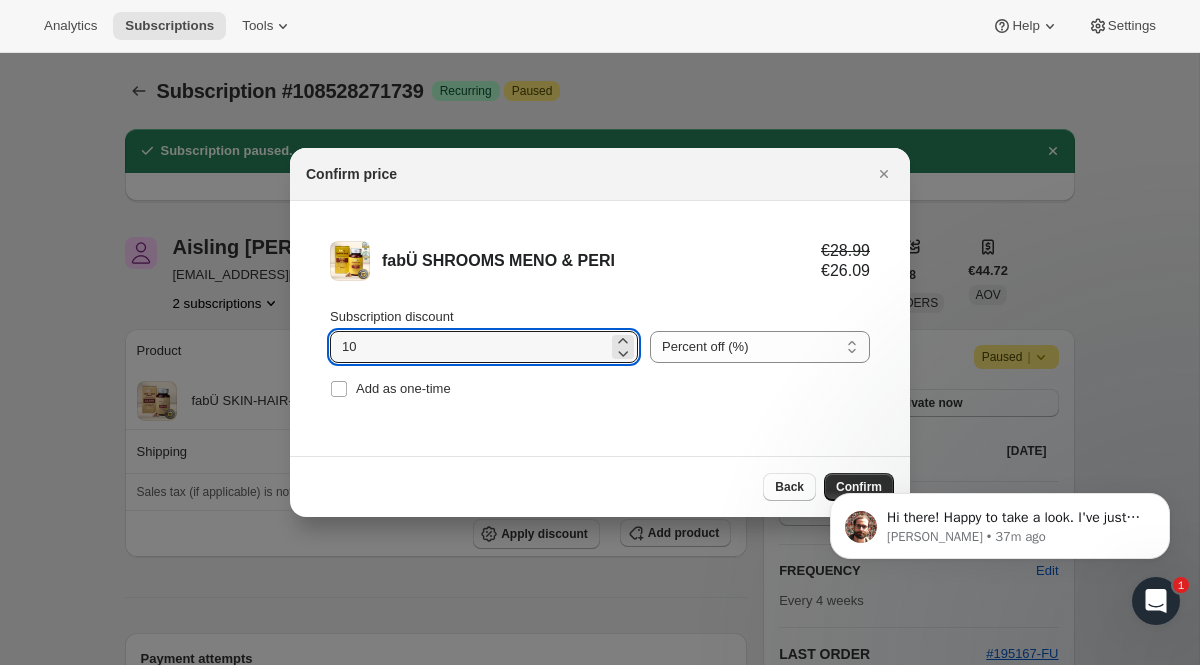 type on "10" 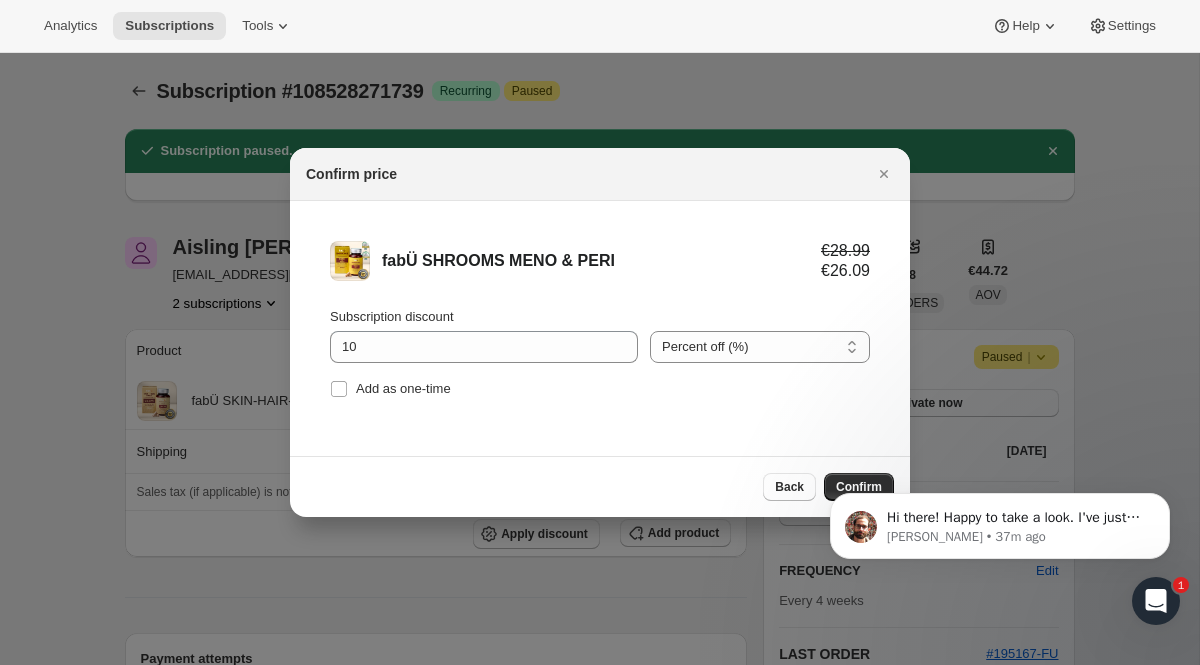 click on "Hi there! Happy to take a look. I've just resent the collaborator request as our previous one has expired Brian • 37m ago" at bounding box center [1000, 541] 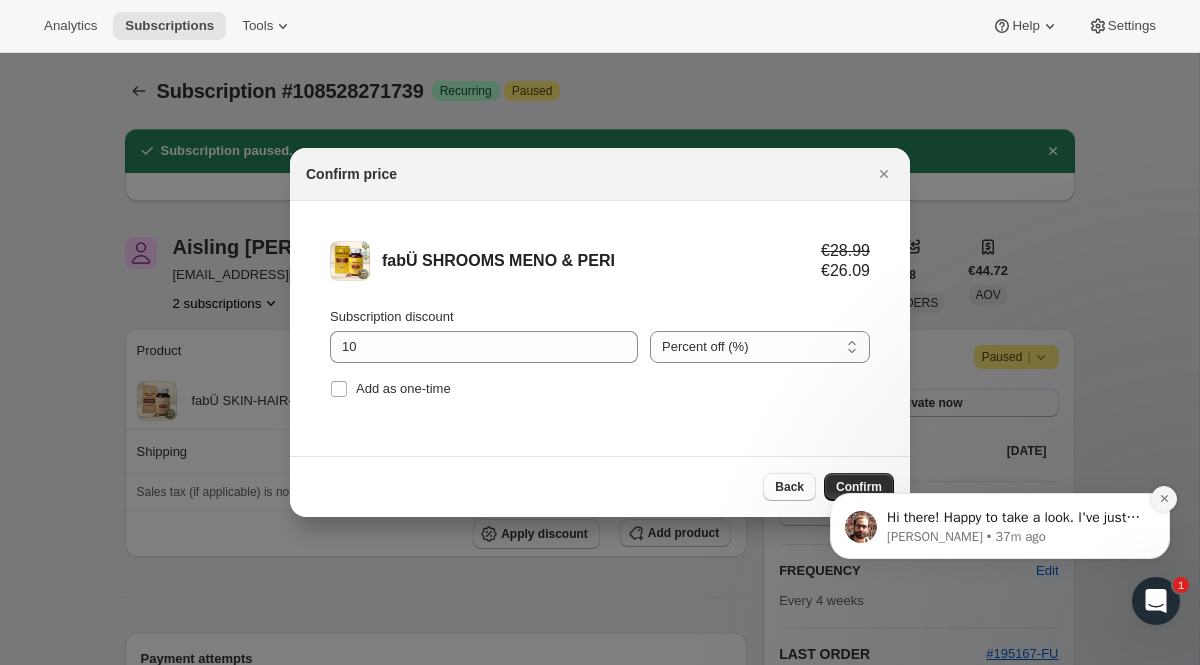 click at bounding box center (1164, 499) 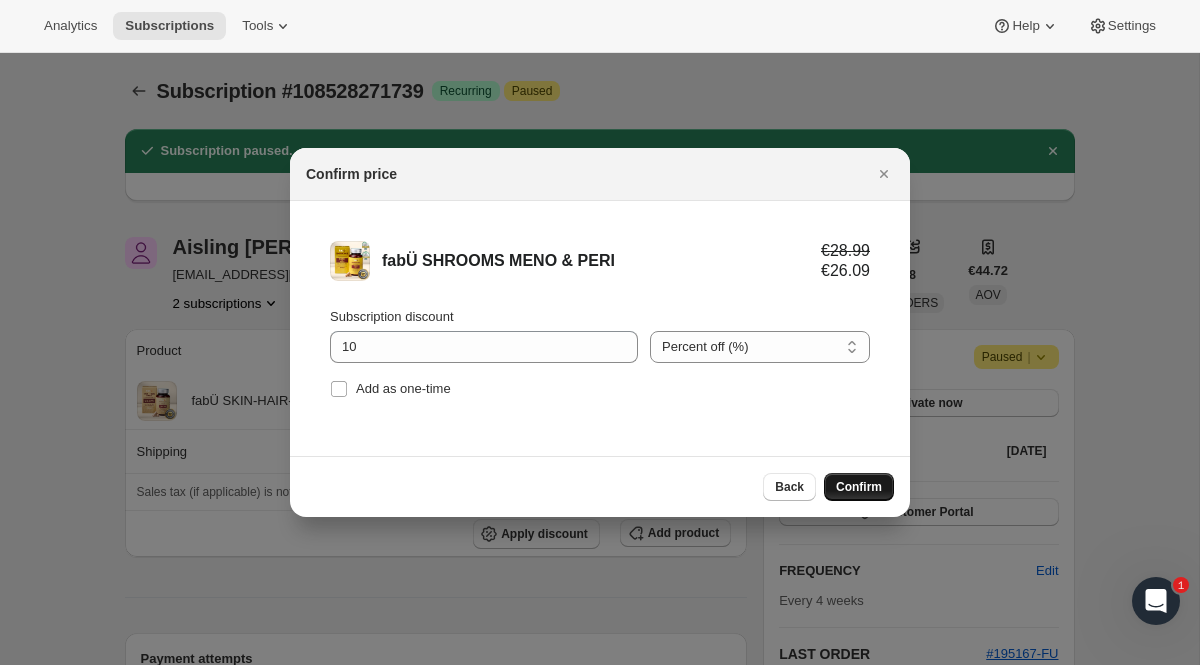 click on "Confirm" at bounding box center [859, 487] 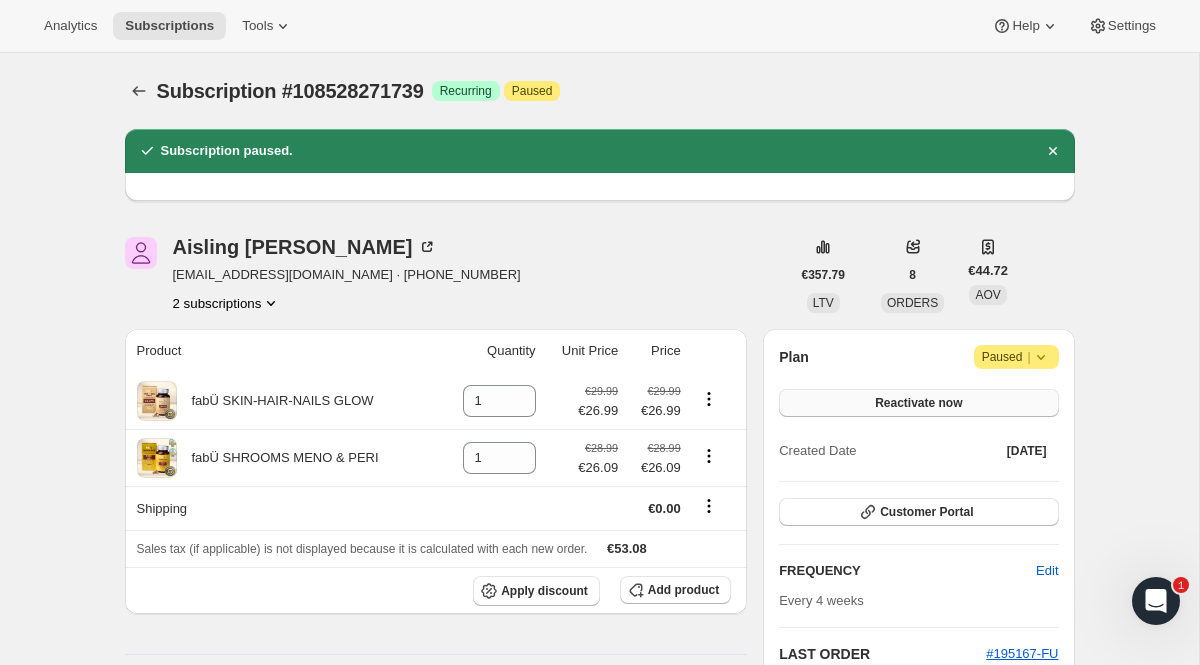 click on "Reactivate now" at bounding box center [918, 403] 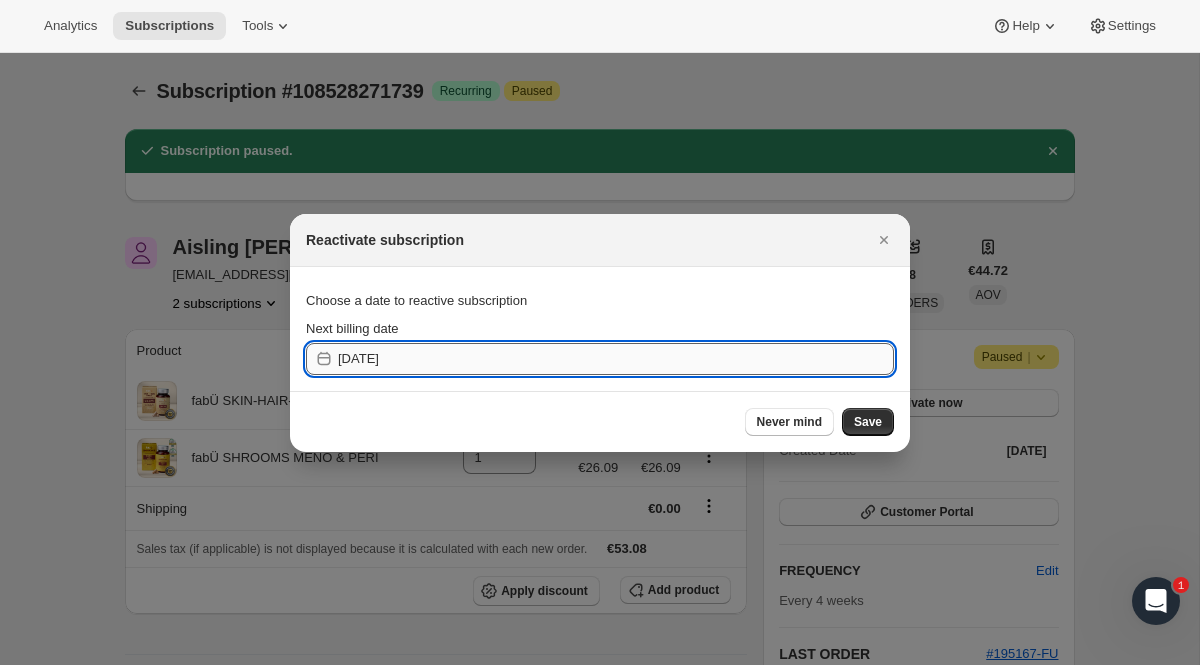 click on "2025-07-23" at bounding box center [616, 359] 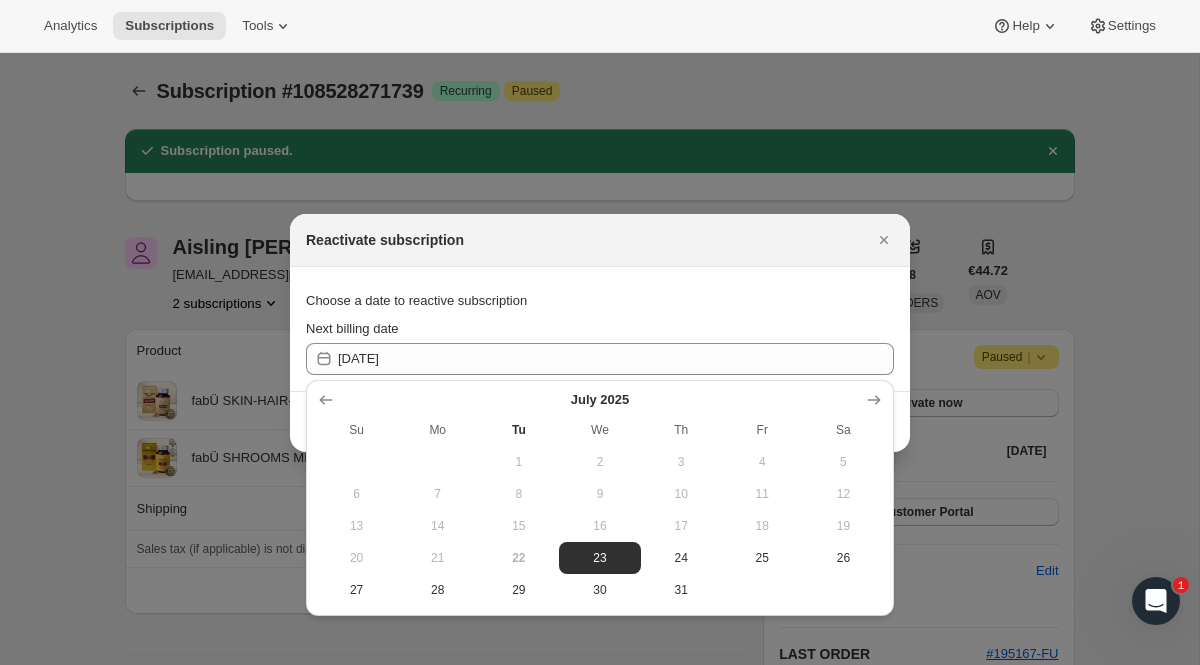 click on "22" at bounding box center (518, 558) 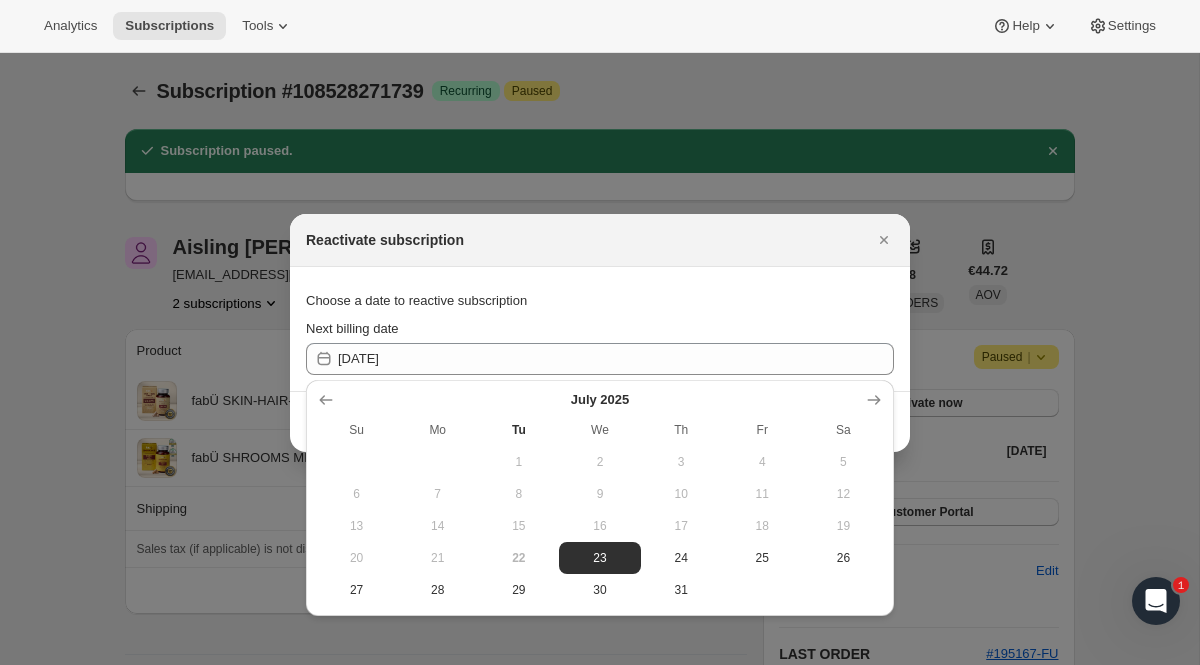 click on "Next billing date" at bounding box center [600, 329] 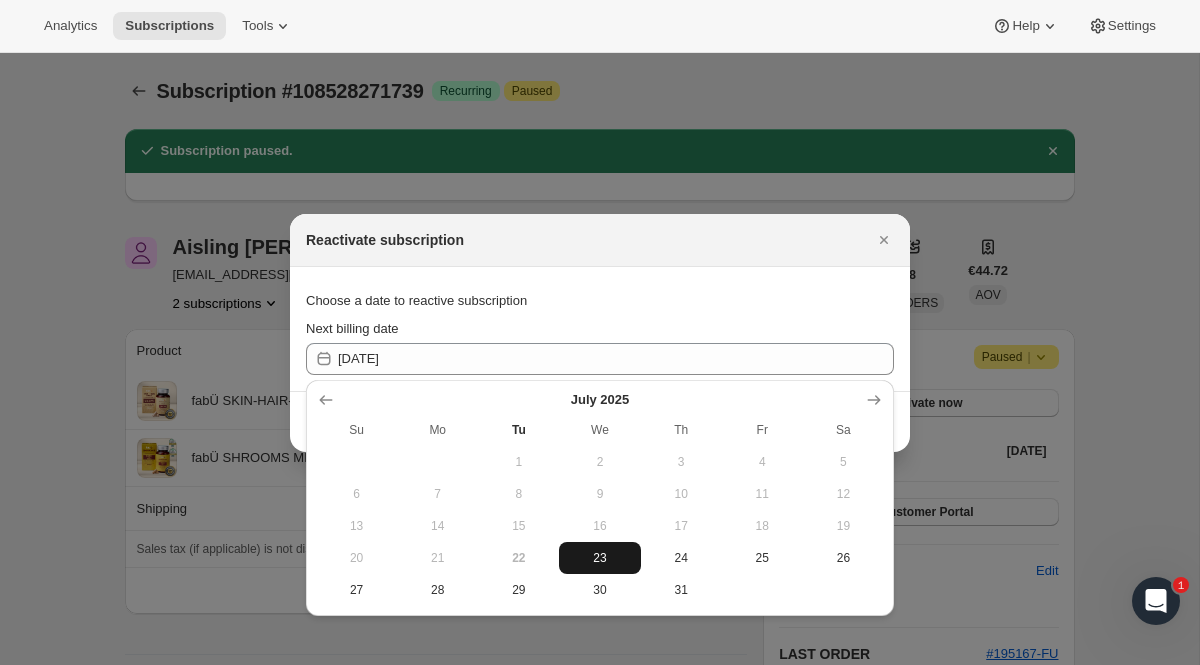 click on "23" at bounding box center [599, 558] 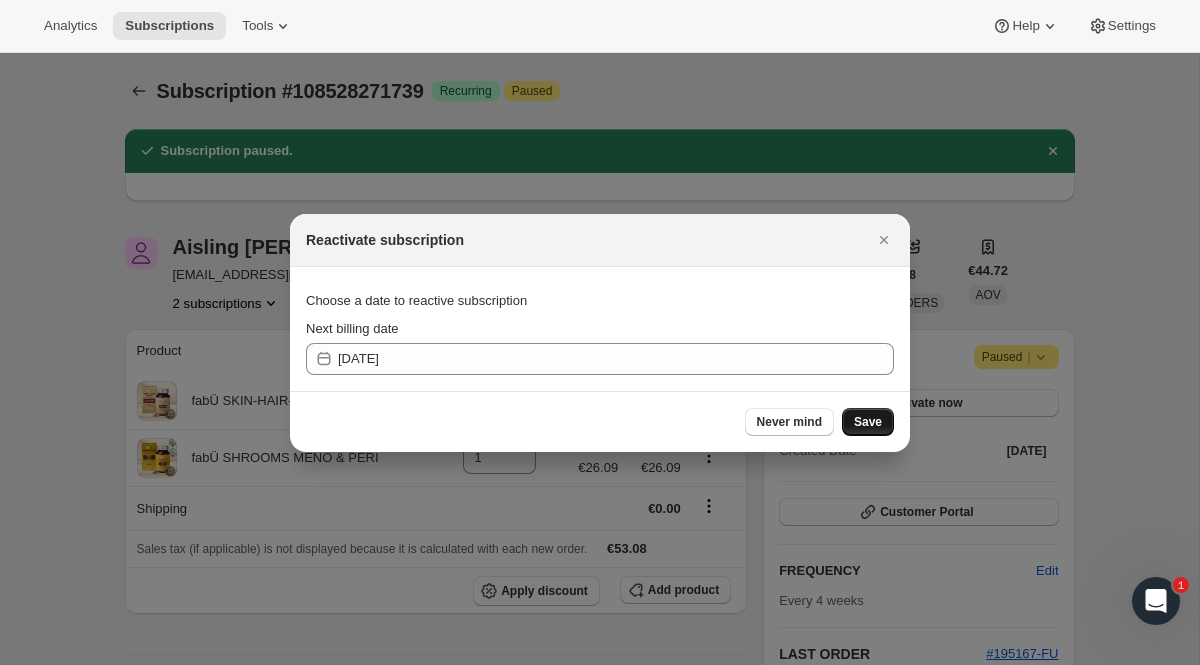 click on "Save" at bounding box center [868, 422] 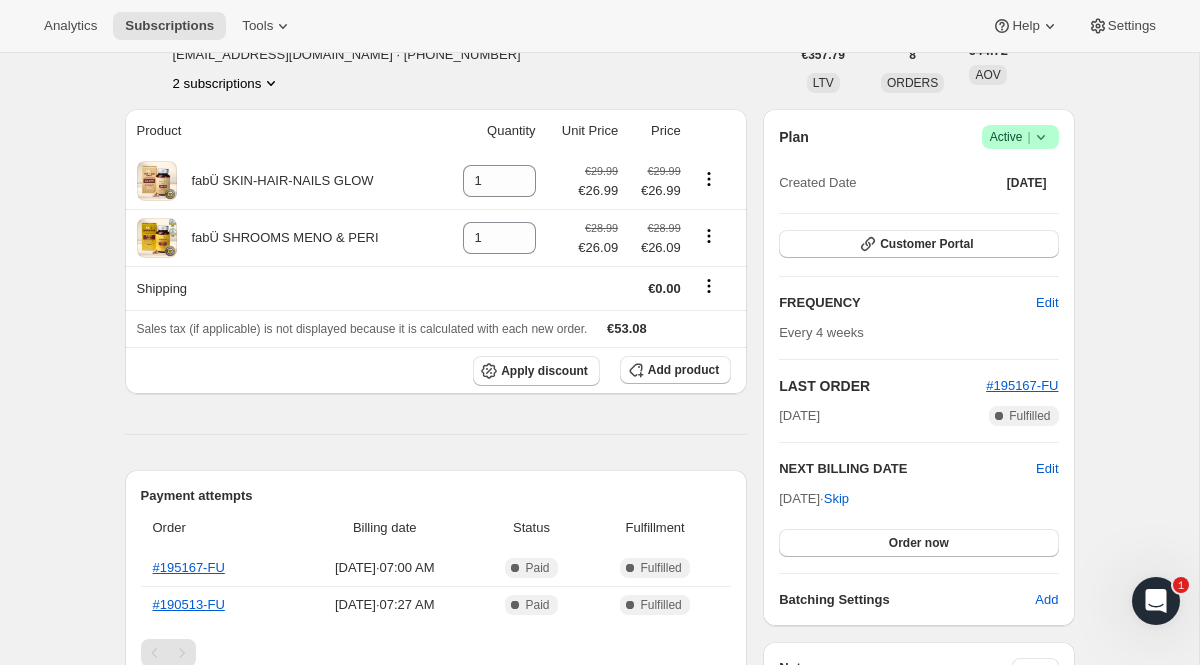 scroll, scrollTop: 0, scrollLeft: 0, axis: both 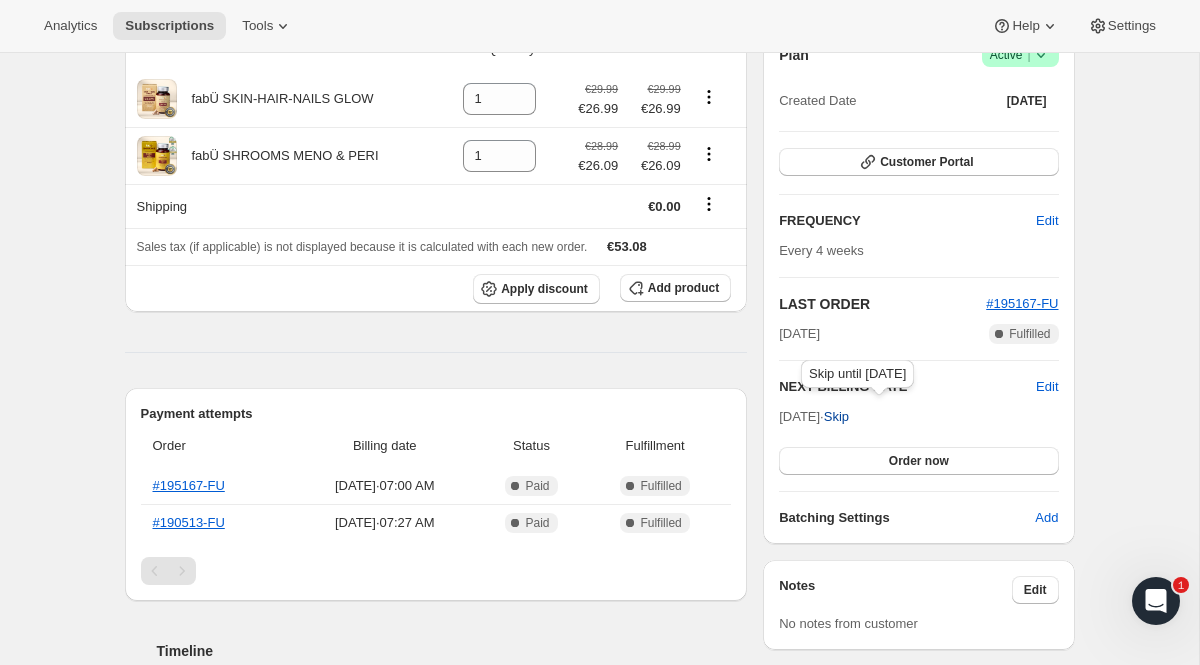 click on "Skip" at bounding box center (836, 417) 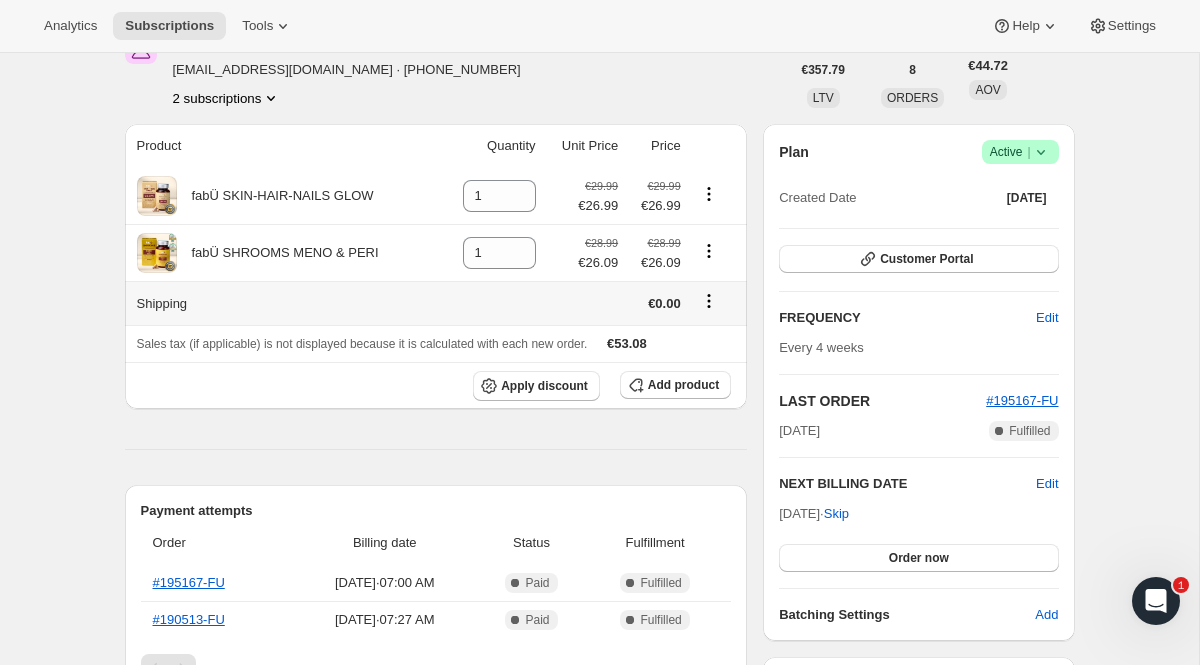 scroll, scrollTop: 0, scrollLeft: 0, axis: both 